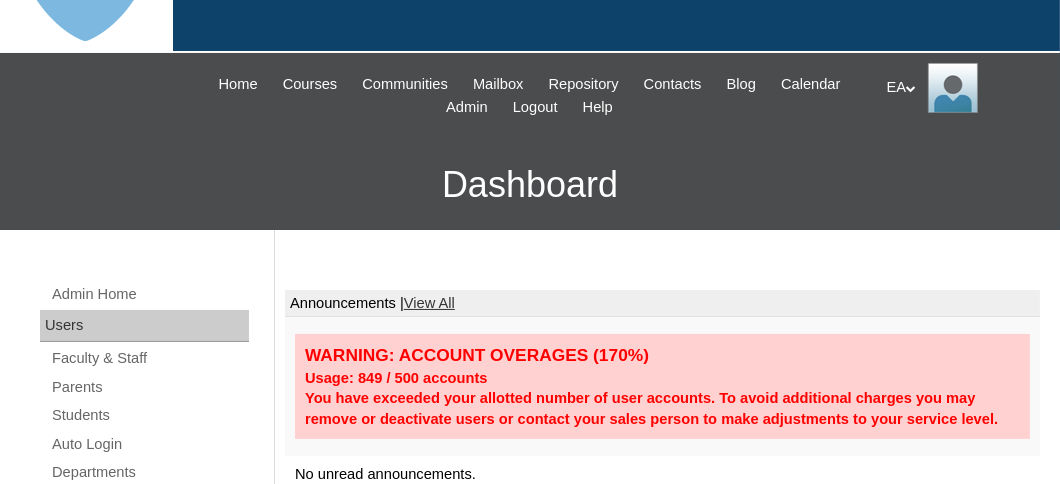 scroll, scrollTop: 199, scrollLeft: 0, axis: vertical 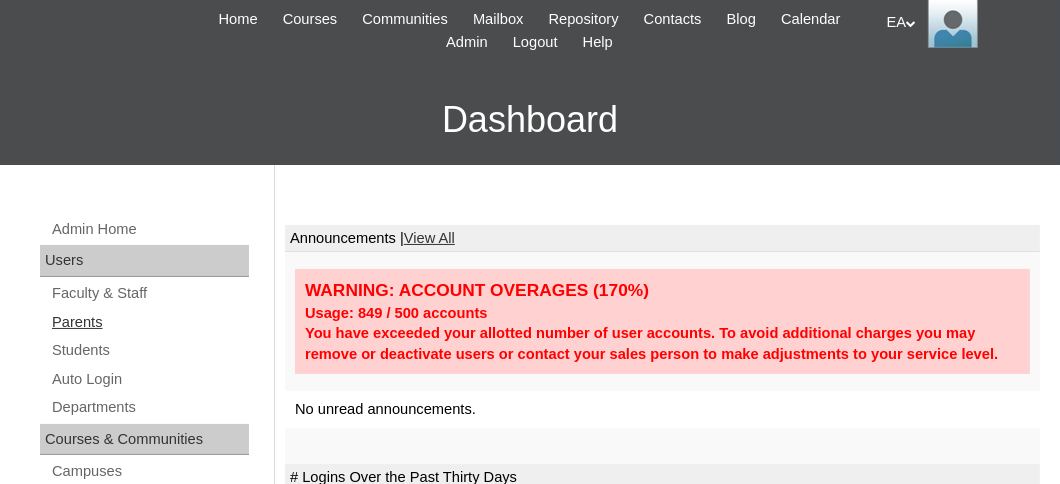 click on "Parents" at bounding box center (149, 322) 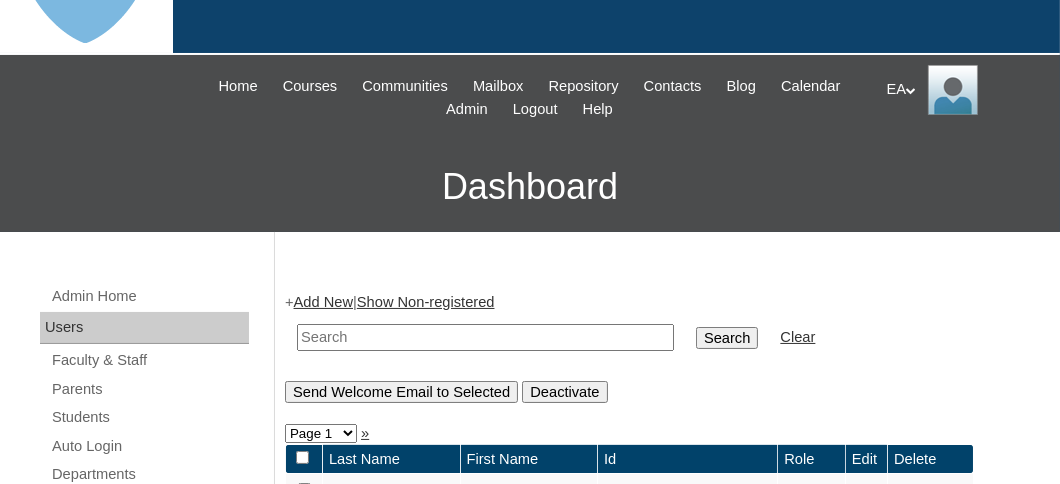 scroll, scrollTop: 299, scrollLeft: 0, axis: vertical 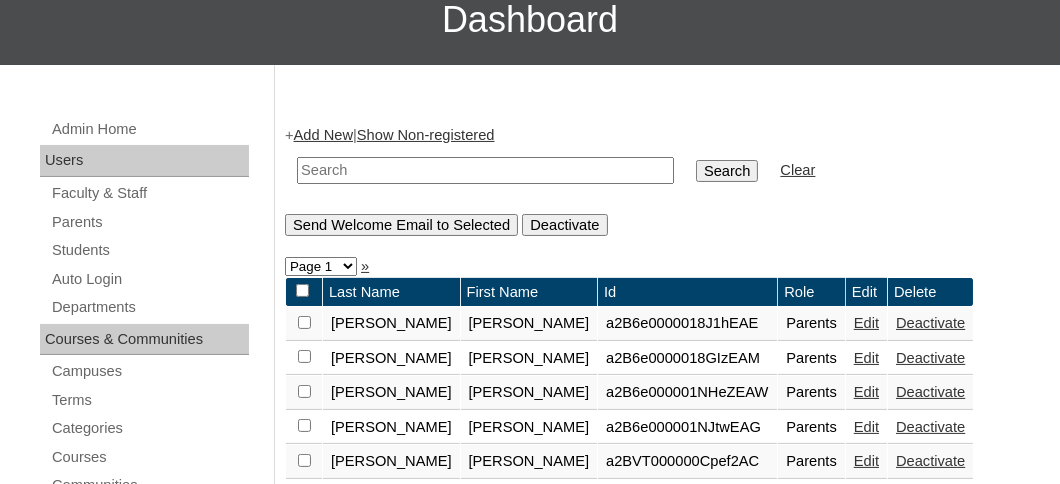 click on "Add New" at bounding box center (323, 135) 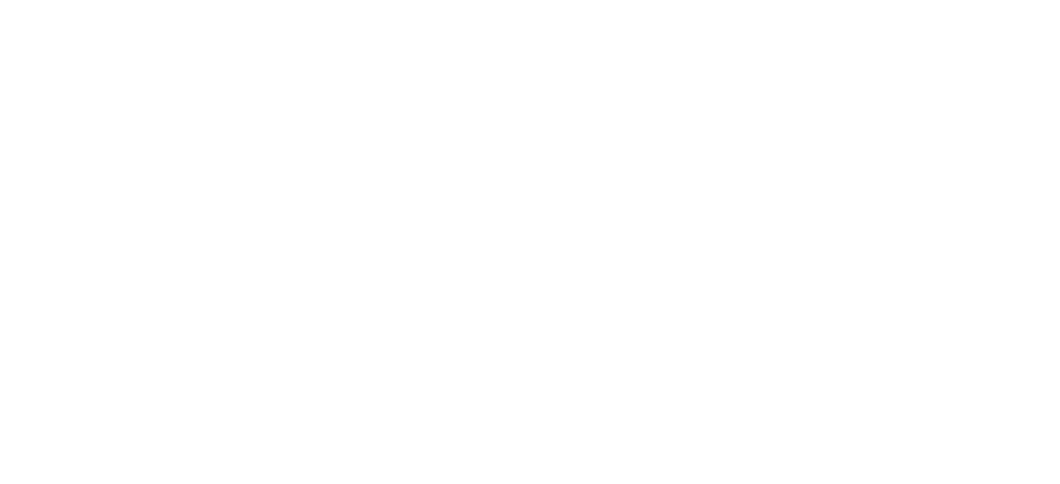 scroll, scrollTop: 0, scrollLeft: 0, axis: both 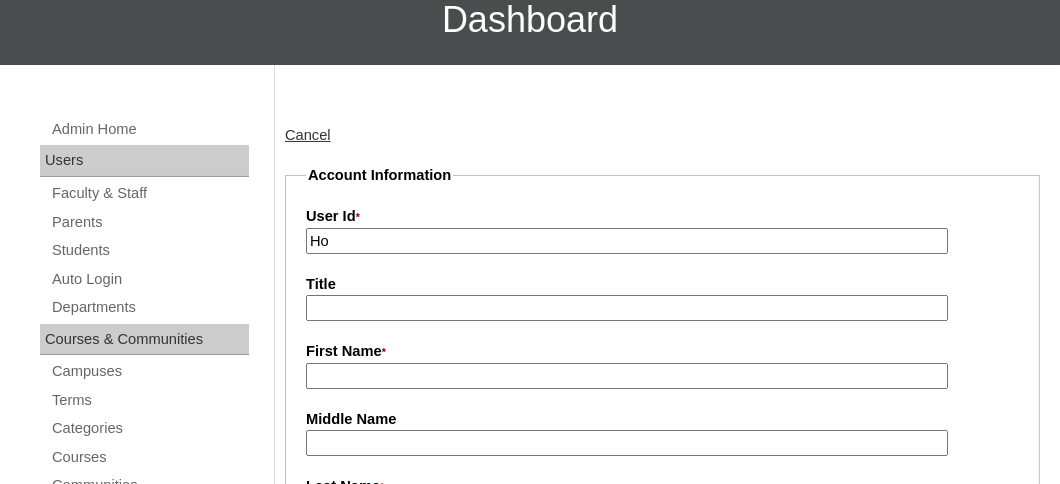 type on "H" 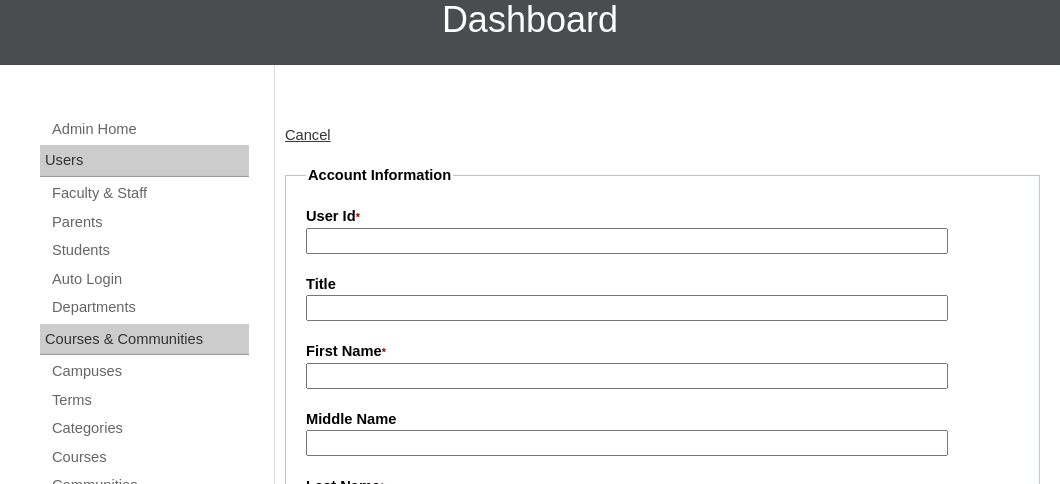 scroll, scrollTop: 313, scrollLeft: 0, axis: vertical 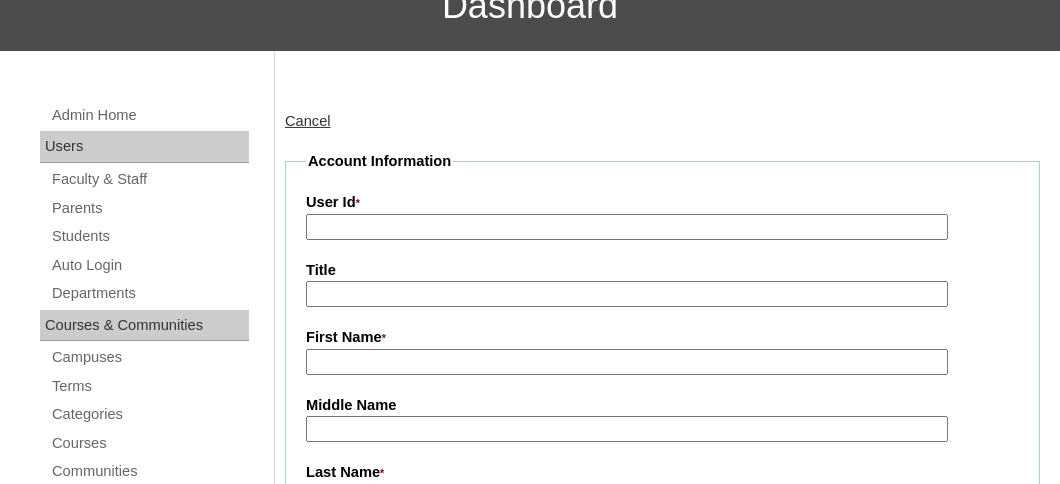 click on "User Id  *" at bounding box center [627, 227] 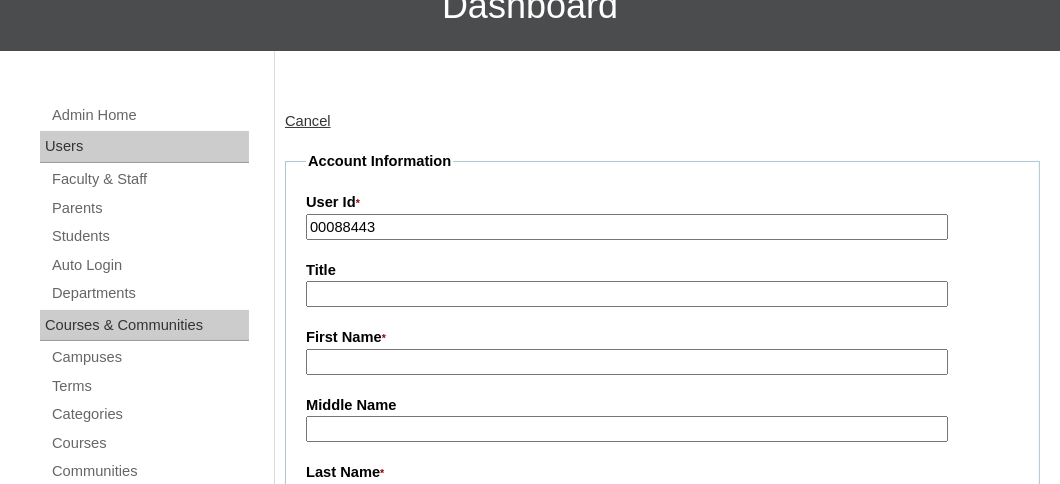 type on "00088443" 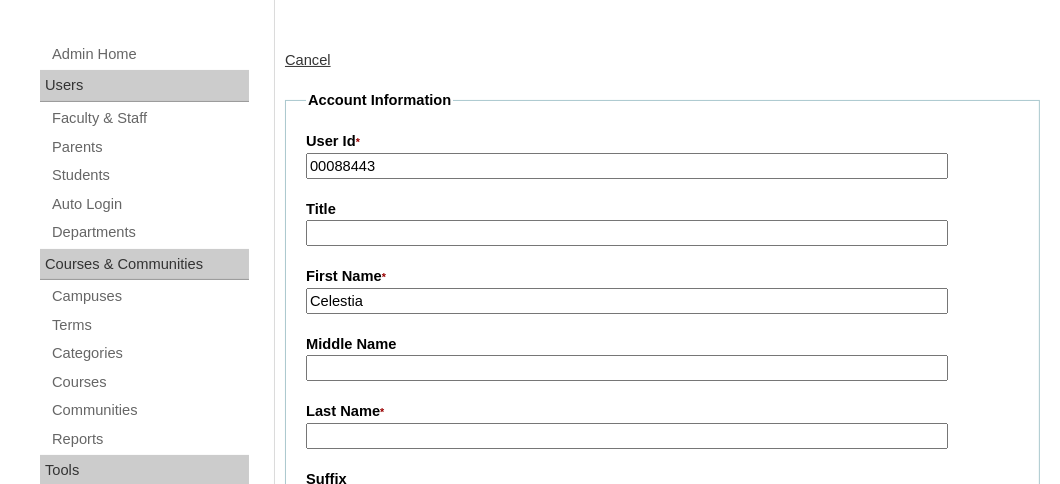 scroll, scrollTop: 413, scrollLeft: 0, axis: vertical 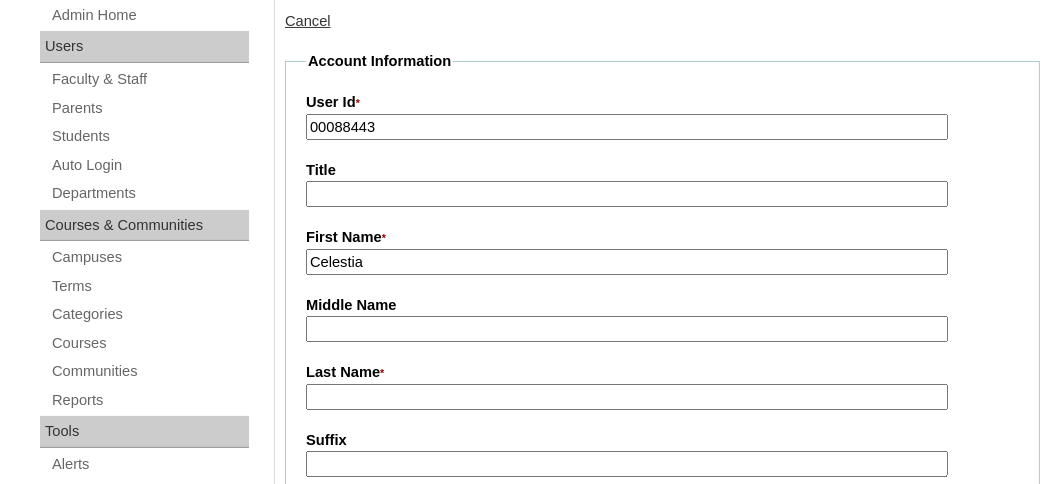 type on "Celestia" 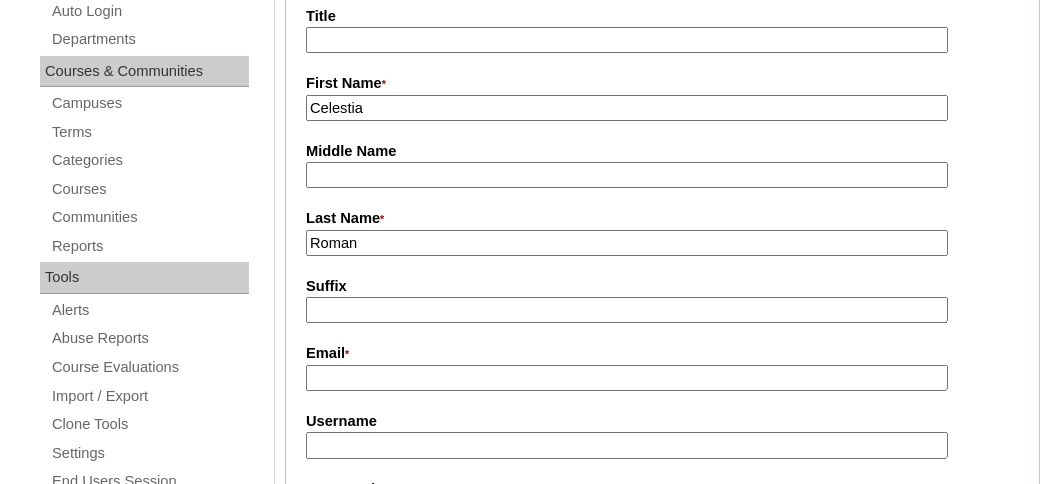 scroll, scrollTop: 713, scrollLeft: 0, axis: vertical 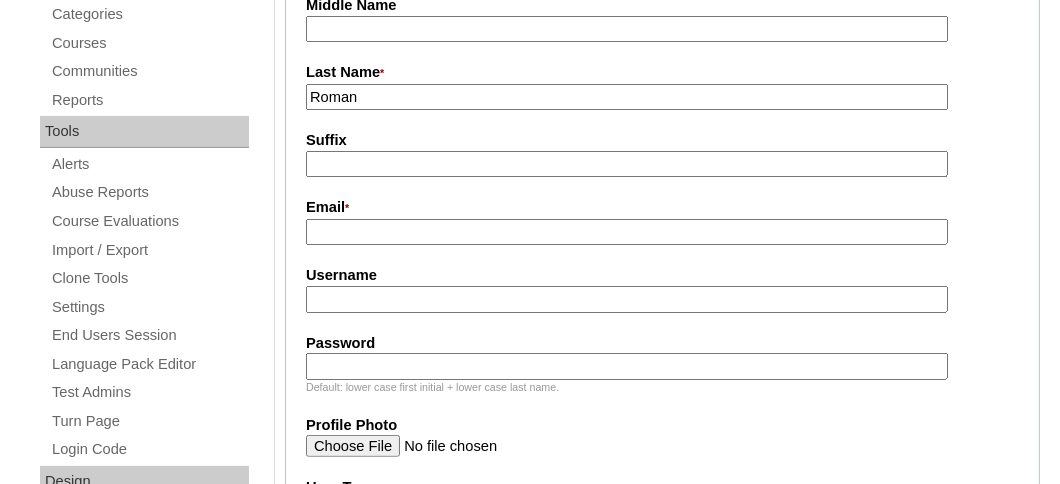 type on "Roman" 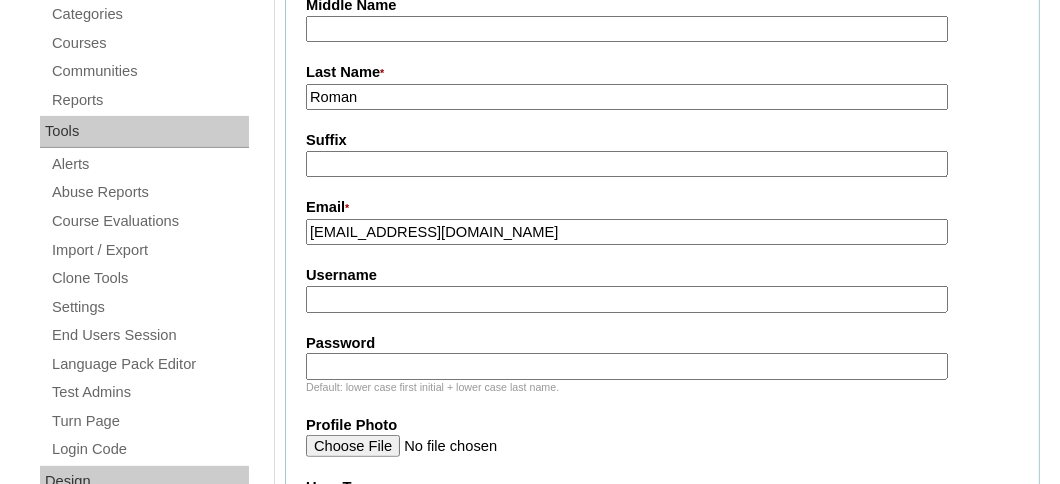 drag, startPoint x: 545, startPoint y: 230, endPoint x: 293, endPoint y: 230, distance: 252 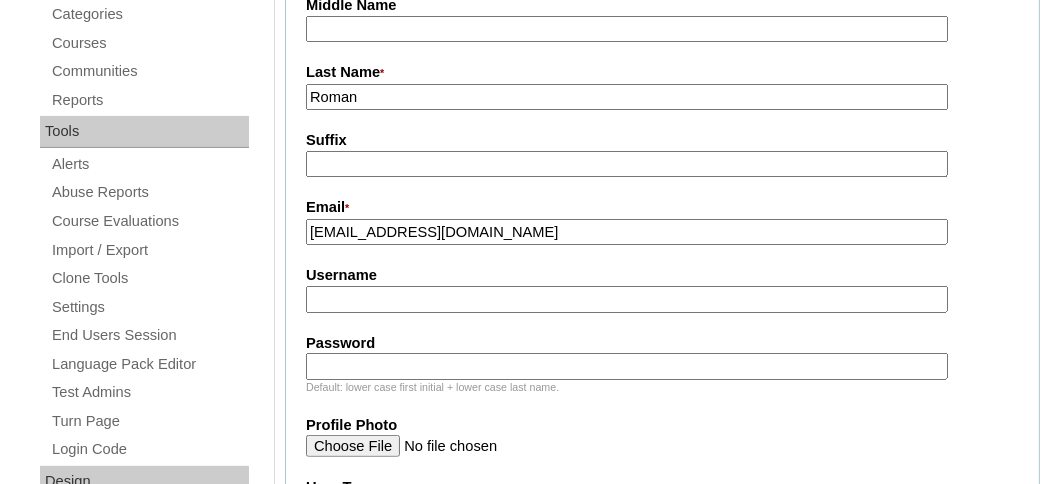 paste on "celestia.roman2020@gmail.com" 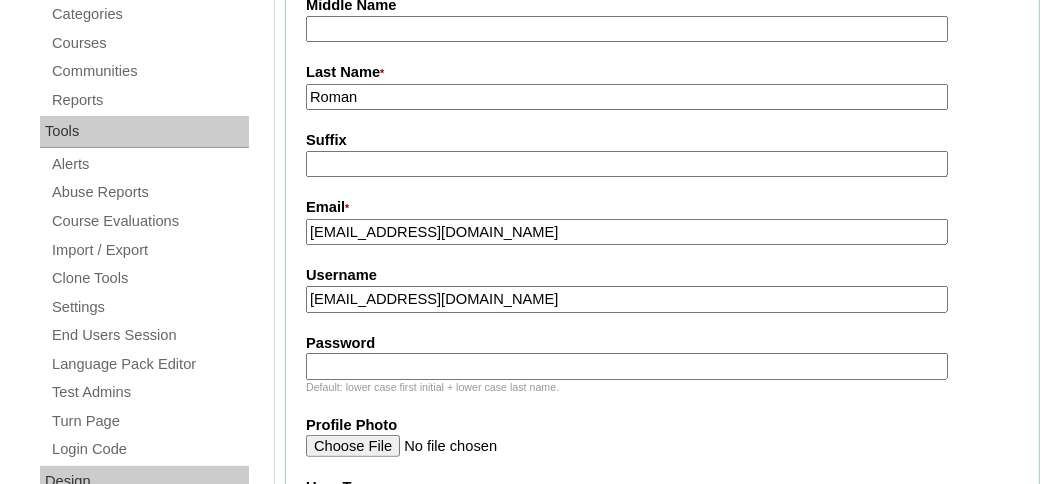 type on "celestia.roman2020@gmail.com" 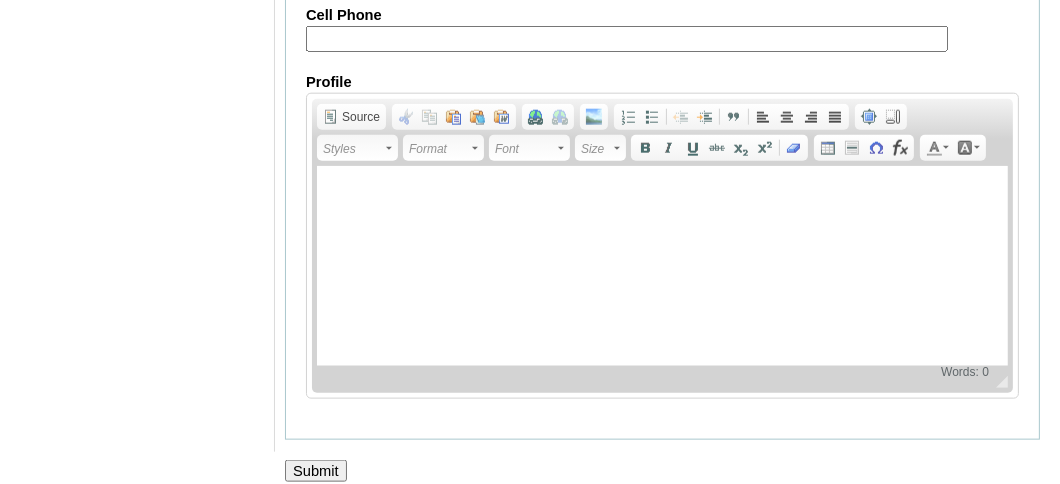 scroll, scrollTop: 2329, scrollLeft: 0, axis: vertical 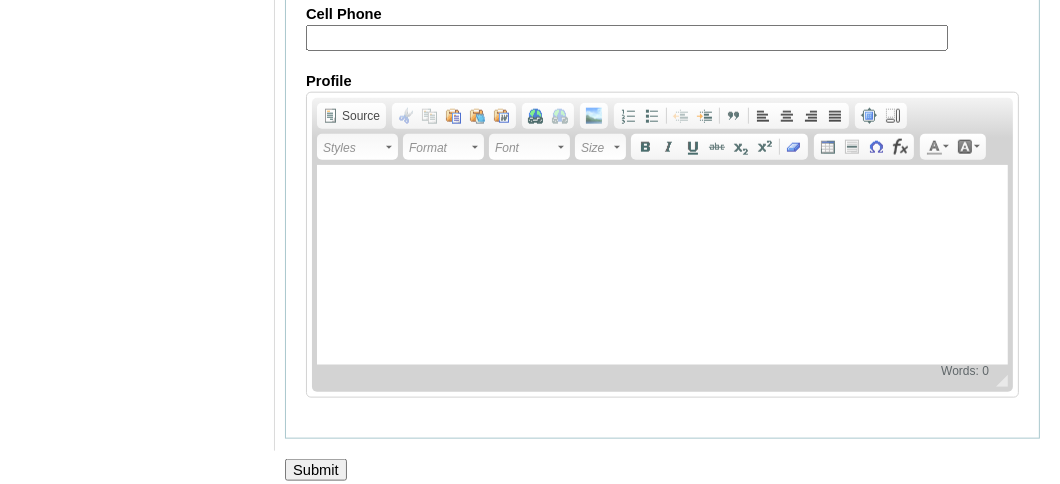 type on "celestia.roman2020@gmail.com" 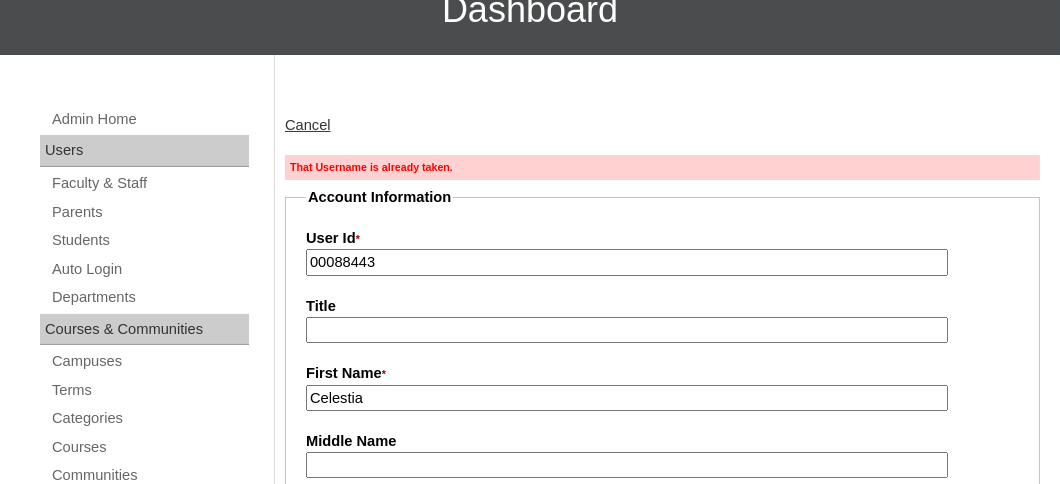 scroll, scrollTop: 400, scrollLeft: 0, axis: vertical 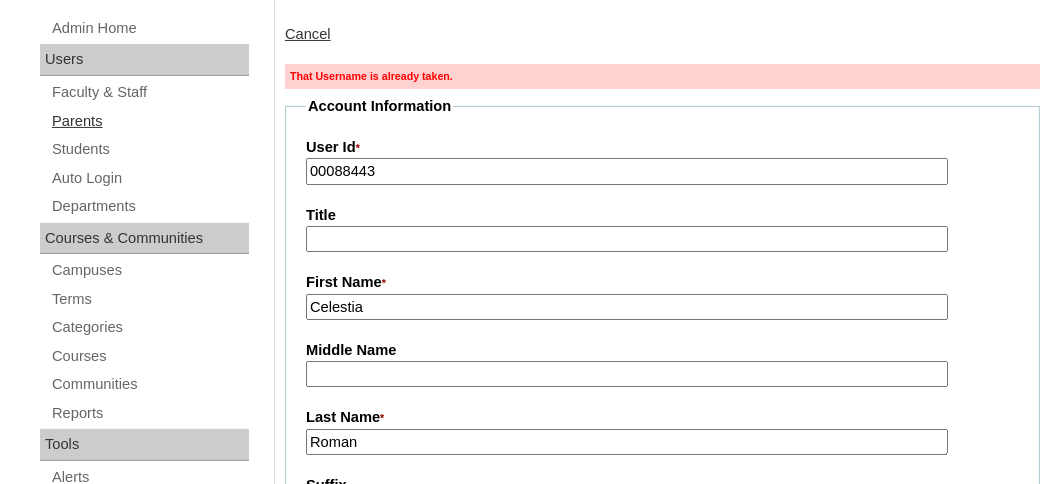 click on "Parents" at bounding box center (149, 121) 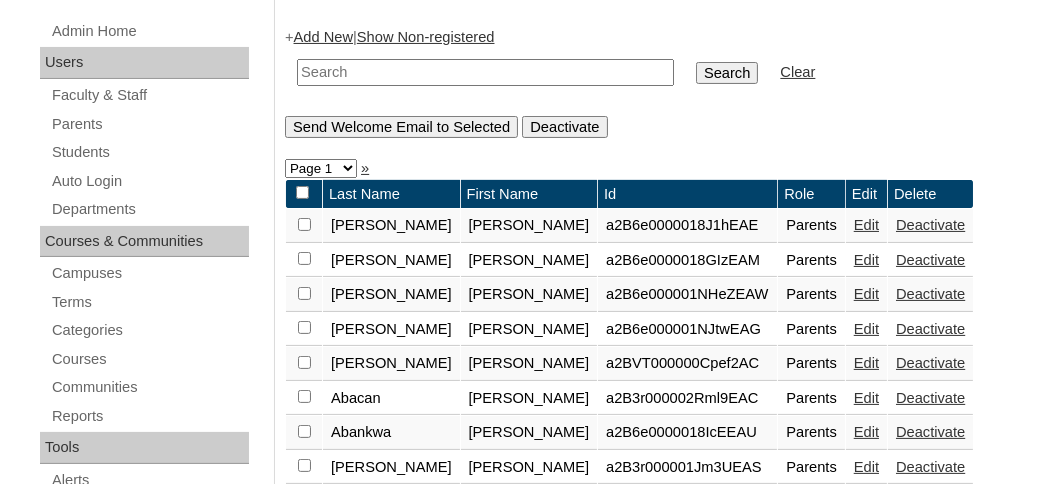 scroll, scrollTop: 400, scrollLeft: 0, axis: vertical 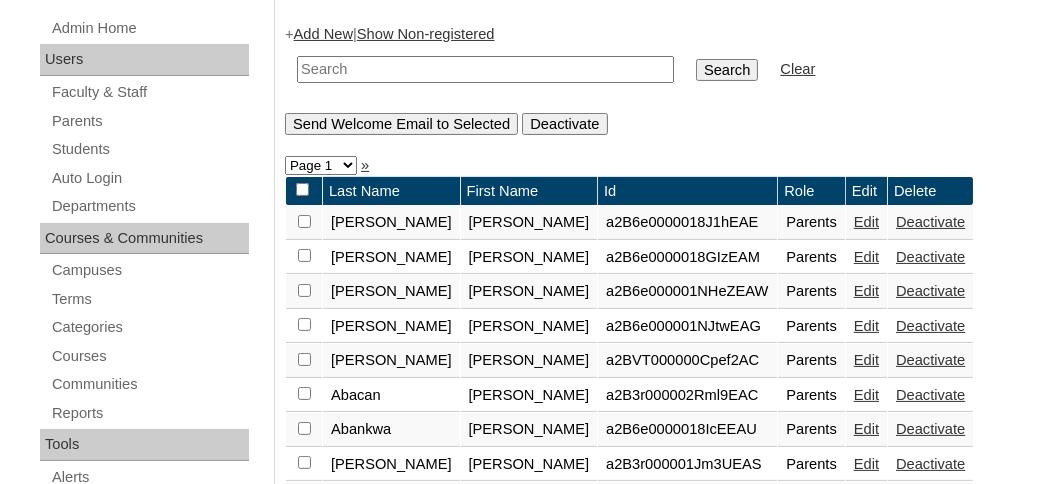 click at bounding box center [485, 69] 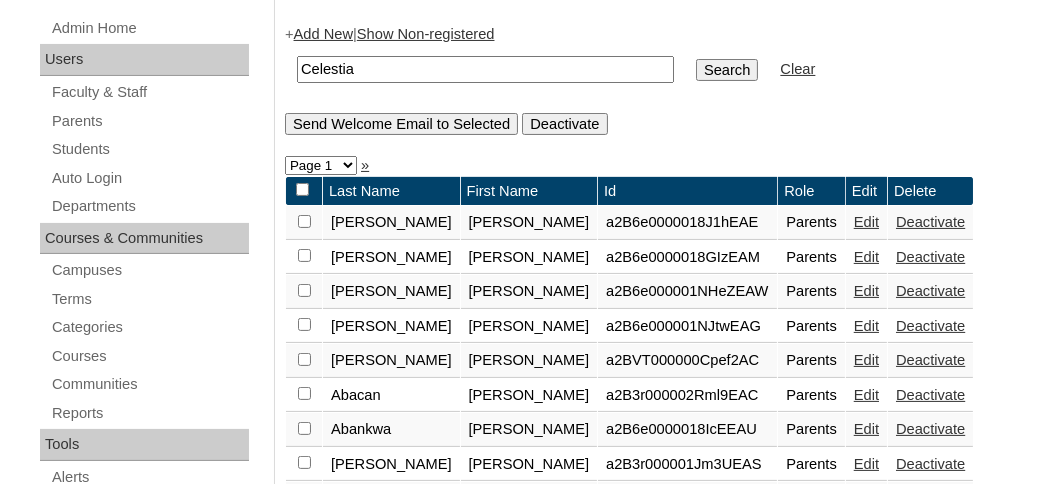 type on "Celestia" 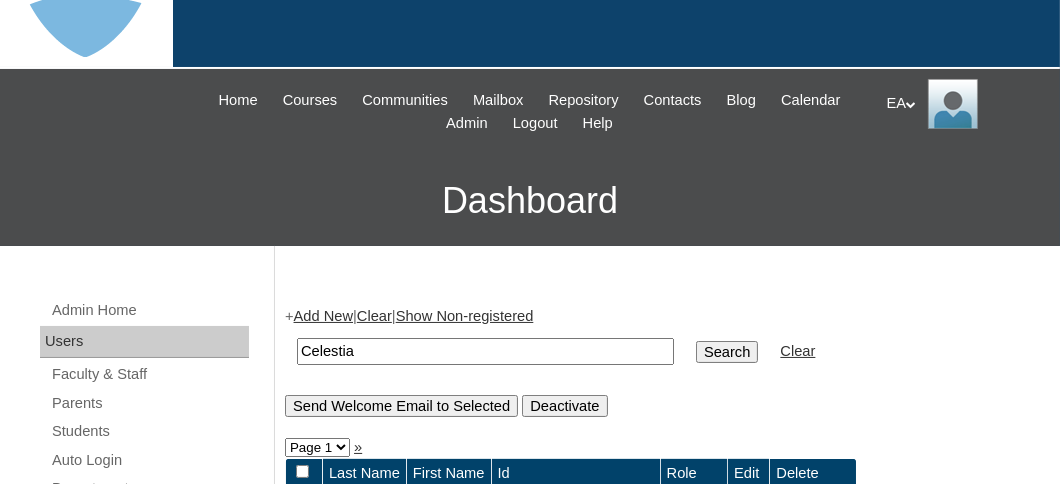 scroll, scrollTop: 400, scrollLeft: 0, axis: vertical 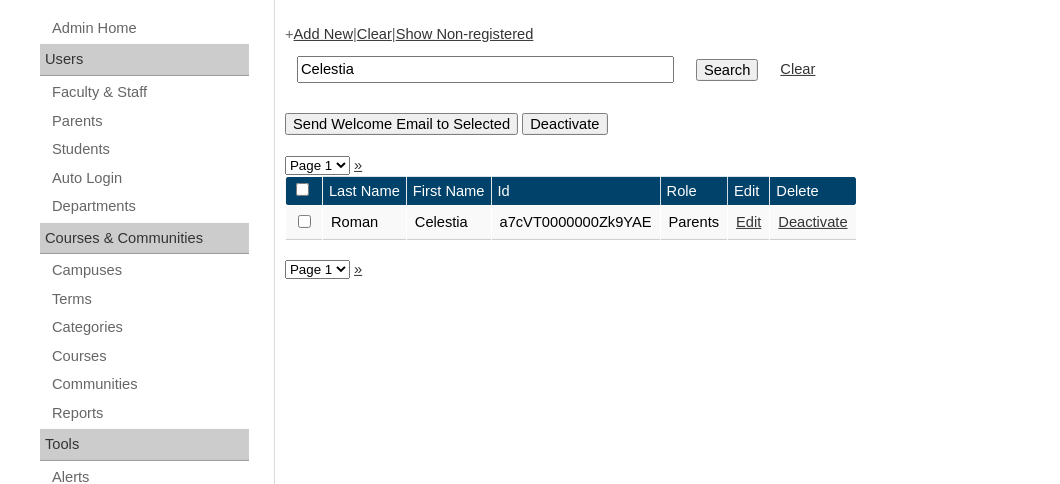 click on "Edit" at bounding box center [748, 222] 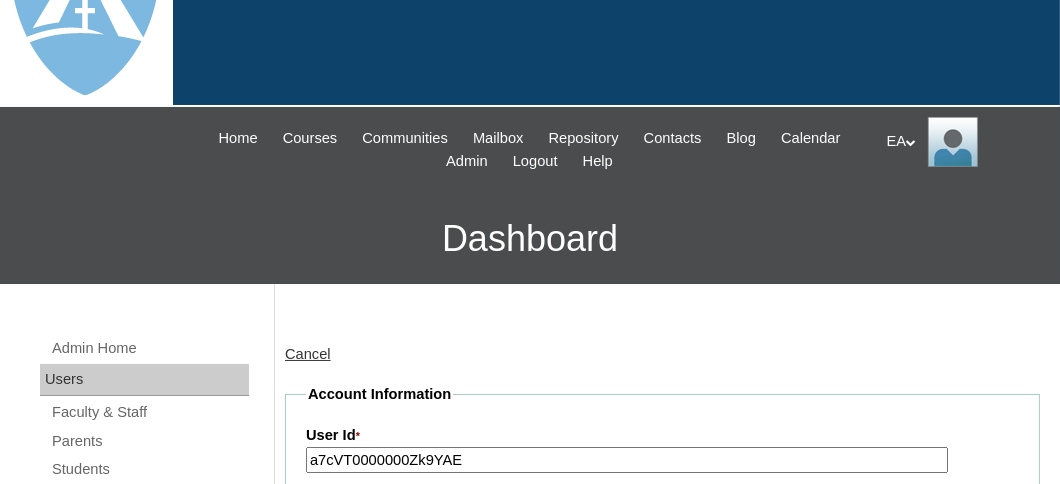scroll, scrollTop: 199, scrollLeft: 0, axis: vertical 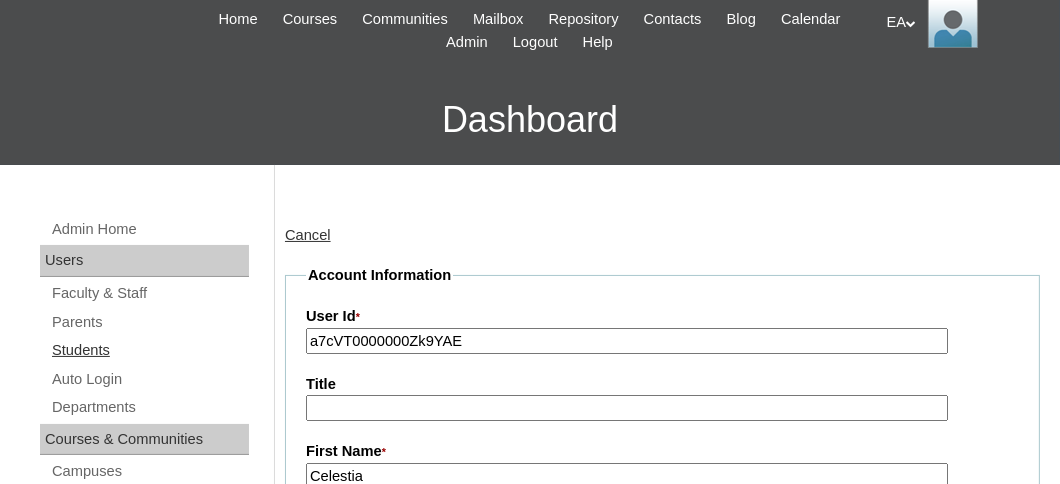 click on "Students" at bounding box center [149, 350] 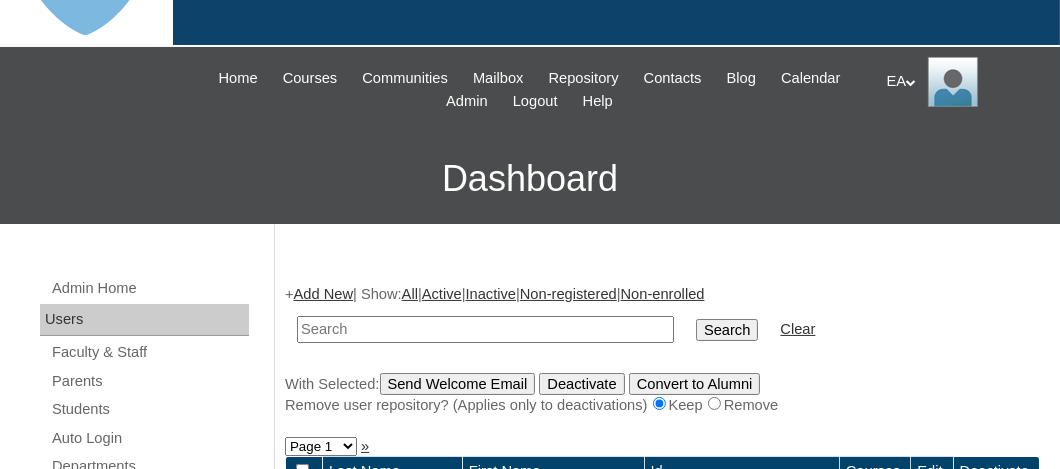scroll, scrollTop: 311, scrollLeft: 0, axis: vertical 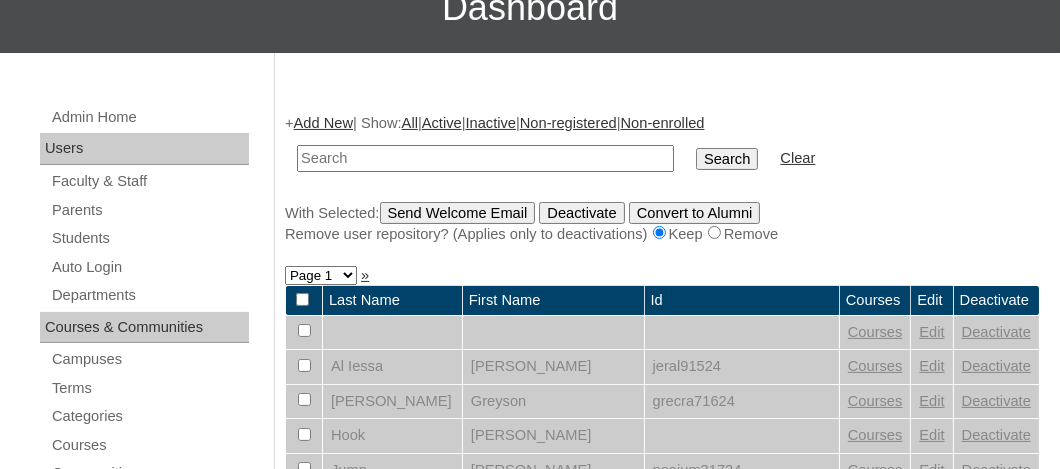 click at bounding box center (485, 158) 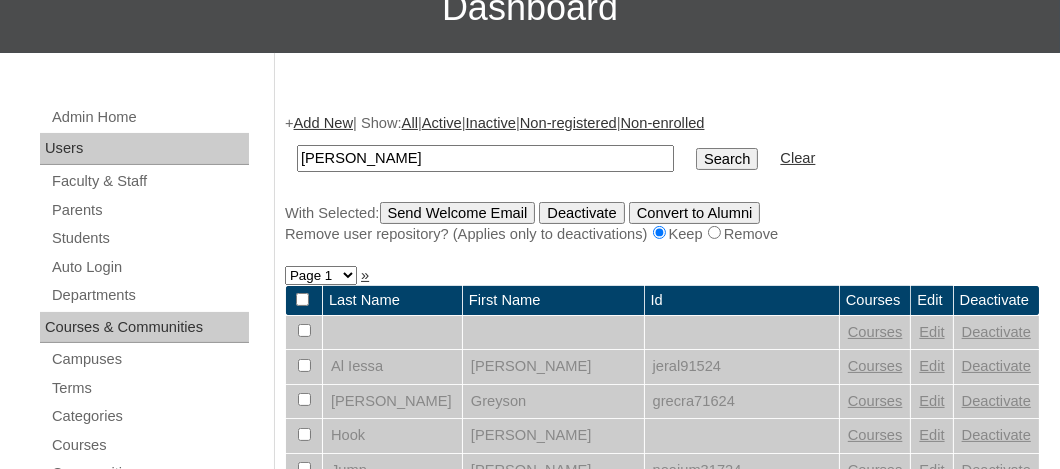 type on "[PERSON_NAME]" 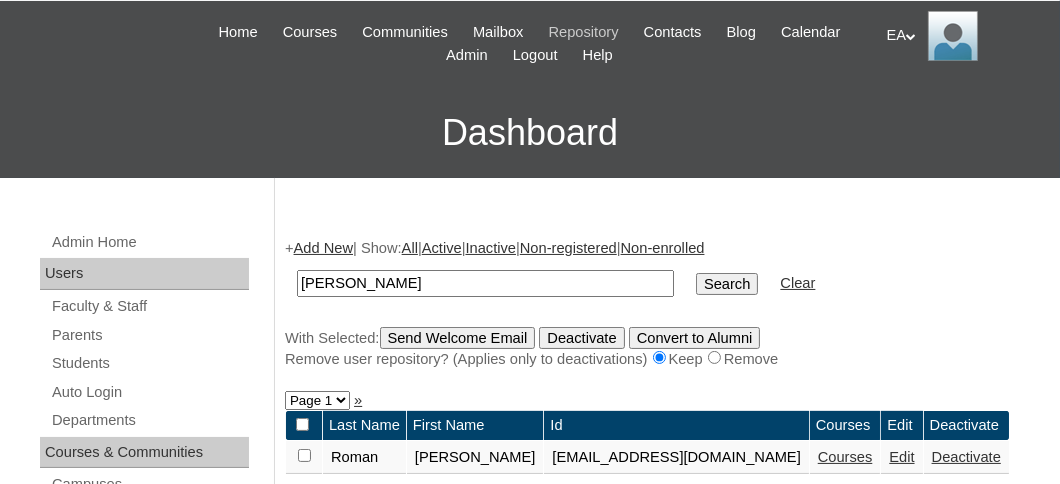 scroll, scrollTop: 500, scrollLeft: 0, axis: vertical 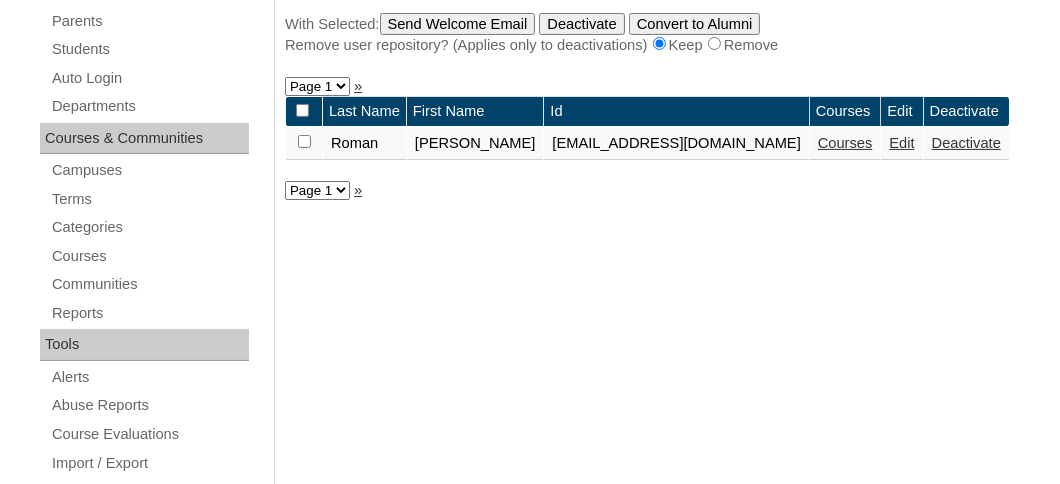 click on "Edit" at bounding box center [901, 143] 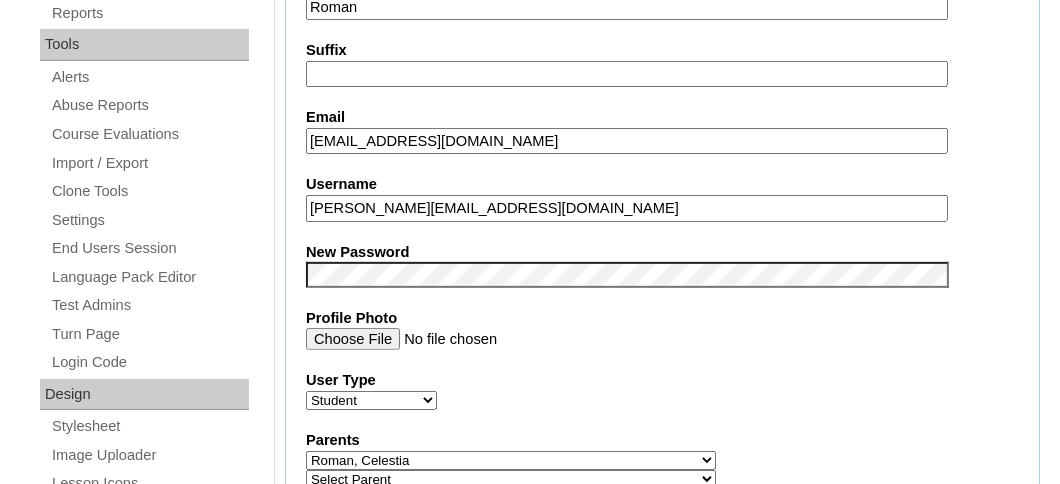 scroll, scrollTop: 800, scrollLeft: 0, axis: vertical 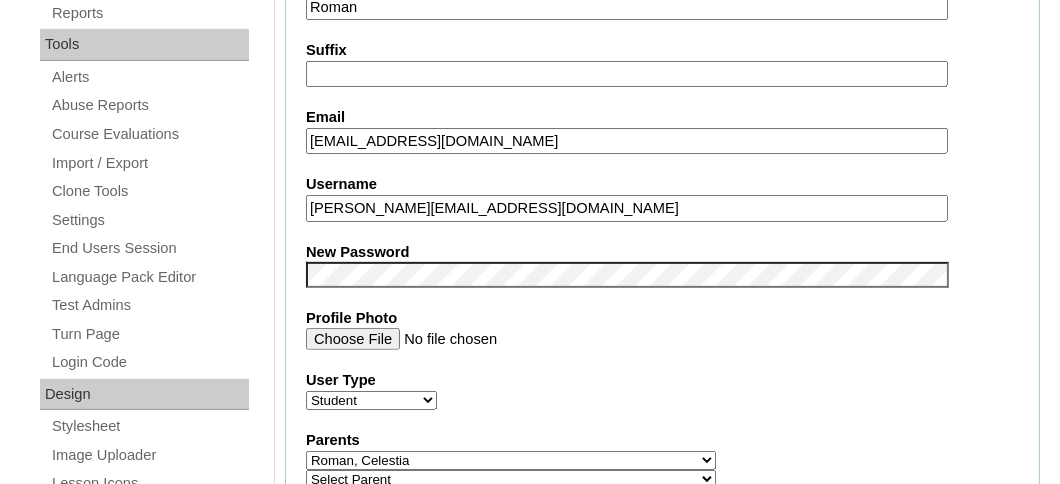 click on "cyrus.roman@enlightiumstudent.com" at bounding box center [627, 208] 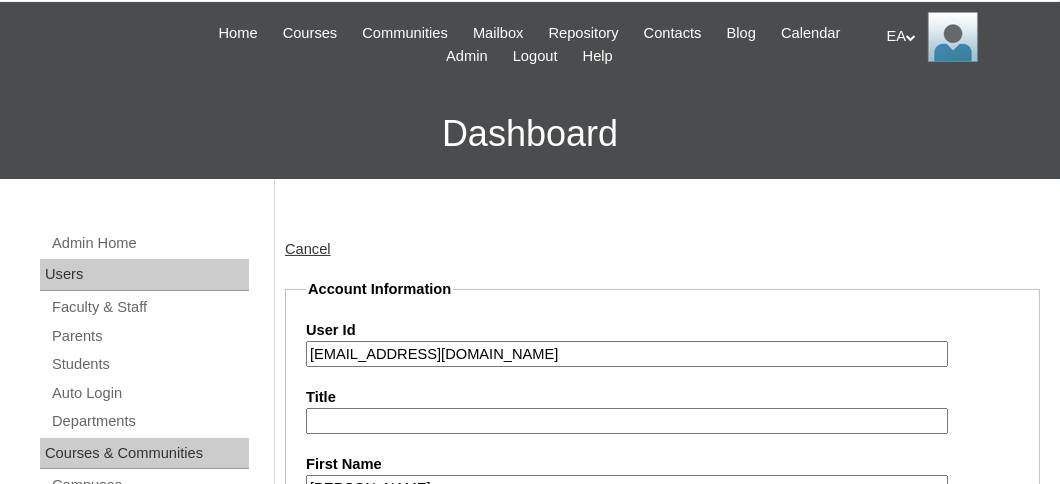 scroll, scrollTop: 199, scrollLeft: 0, axis: vertical 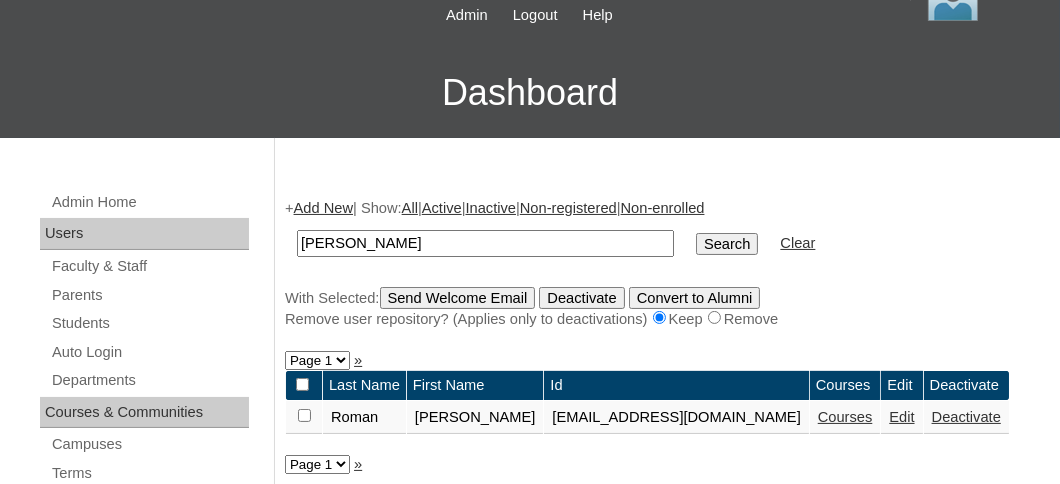 click on "Courses" at bounding box center (845, 417) 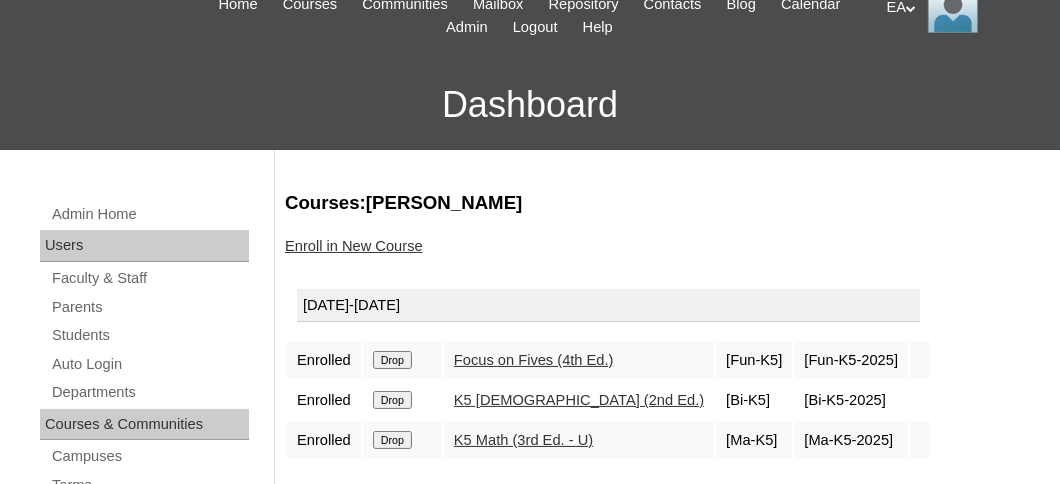 scroll, scrollTop: 400, scrollLeft: 0, axis: vertical 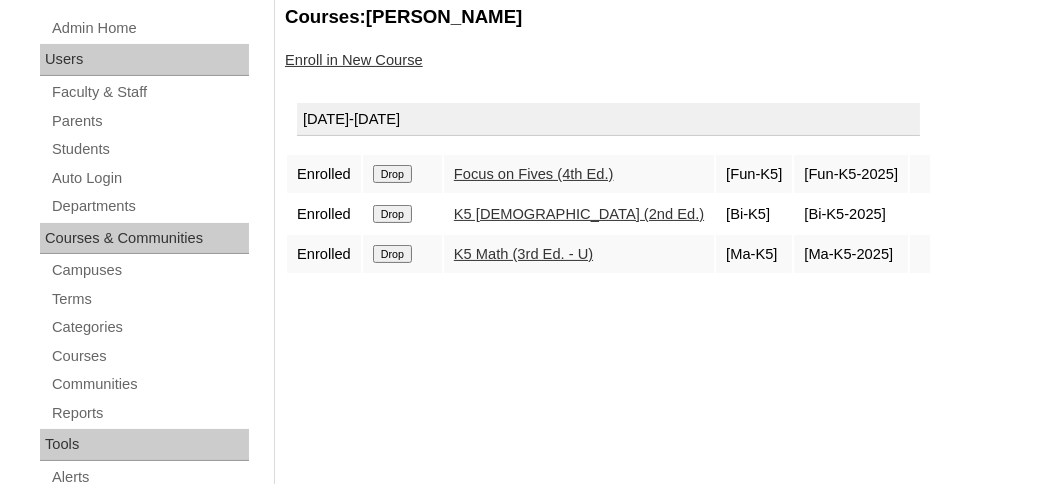 click on "Drop" at bounding box center [392, 174] 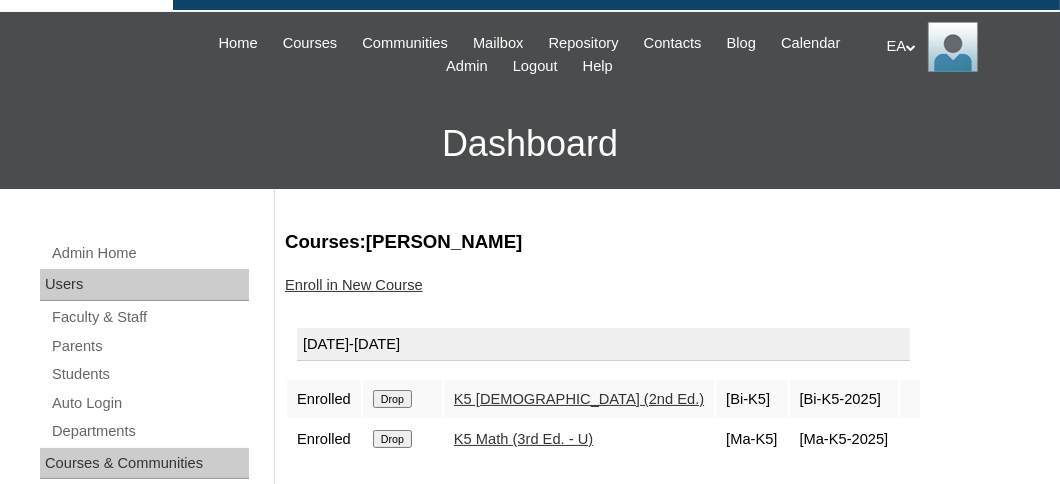 scroll, scrollTop: 199, scrollLeft: 0, axis: vertical 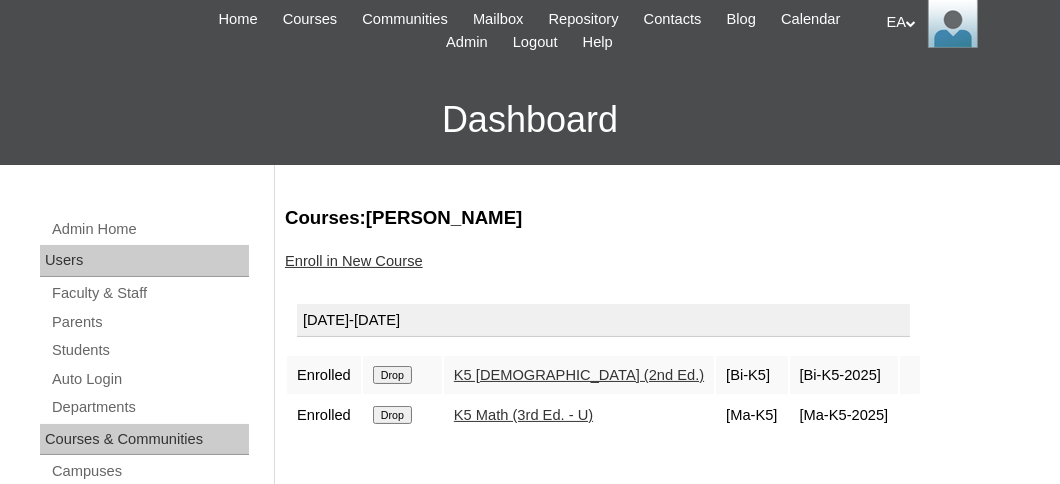 click on "Drop" at bounding box center [392, 375] 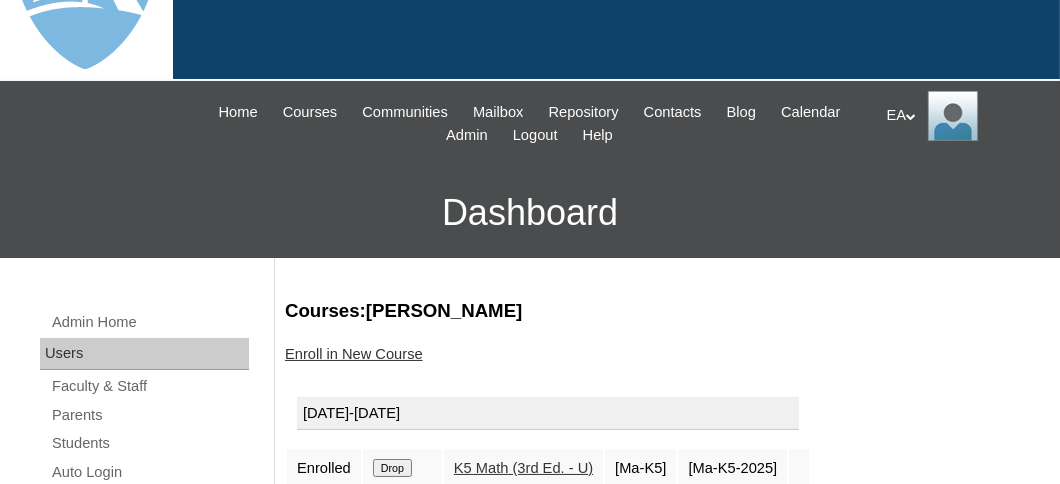 scroll, scrollTop: 199, scrollLeft: 0, axis: vertical 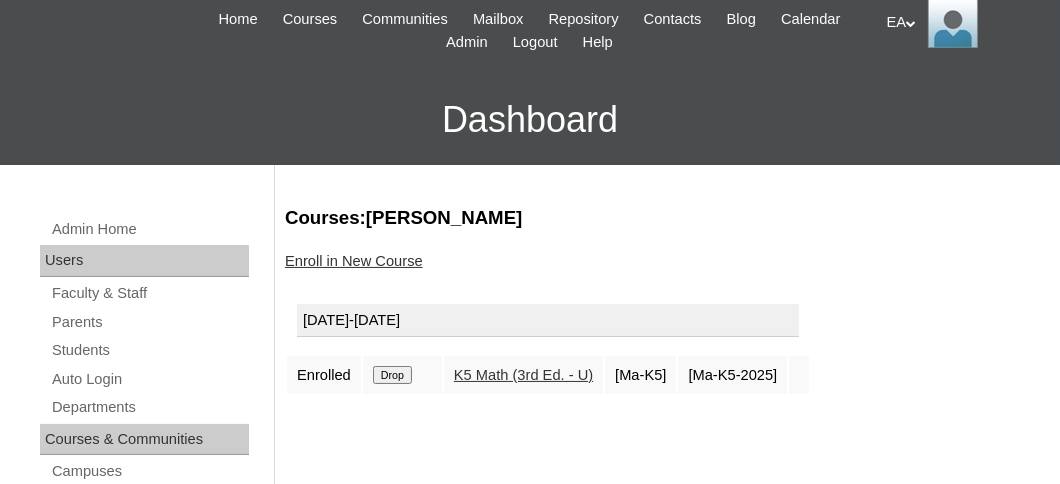 click on "Drop" at bounding box center [392, 375] 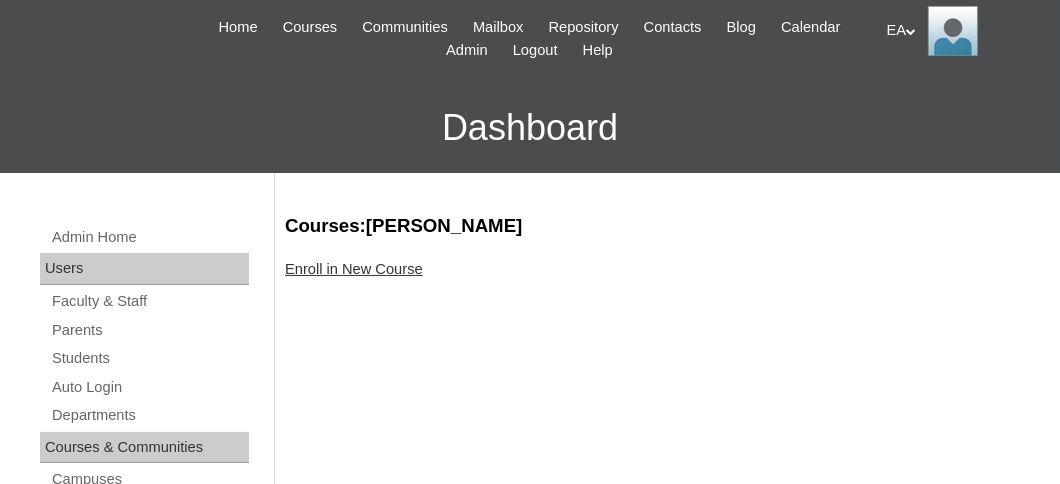 scroll, scrollTop: 199, scrollLeft: 0, axis: vertical 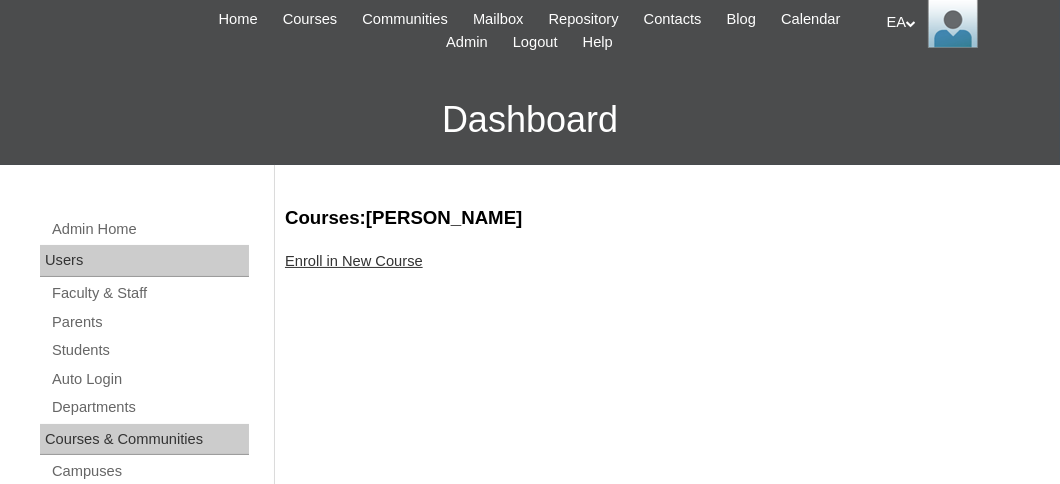 click on "Enroll in New Course" at bounding box center [354, 261] 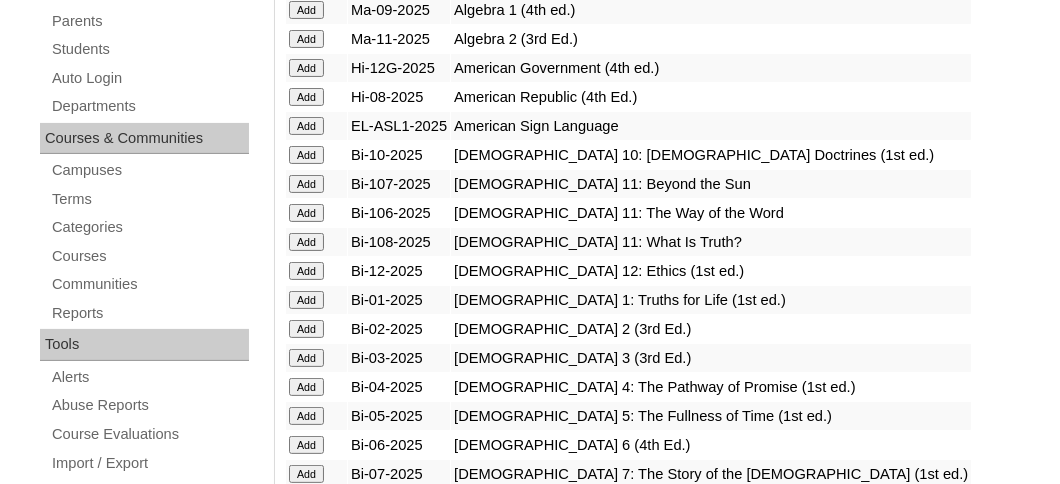 scroll, scrollTop: 699, scrollLeft: 0, axis: vertical 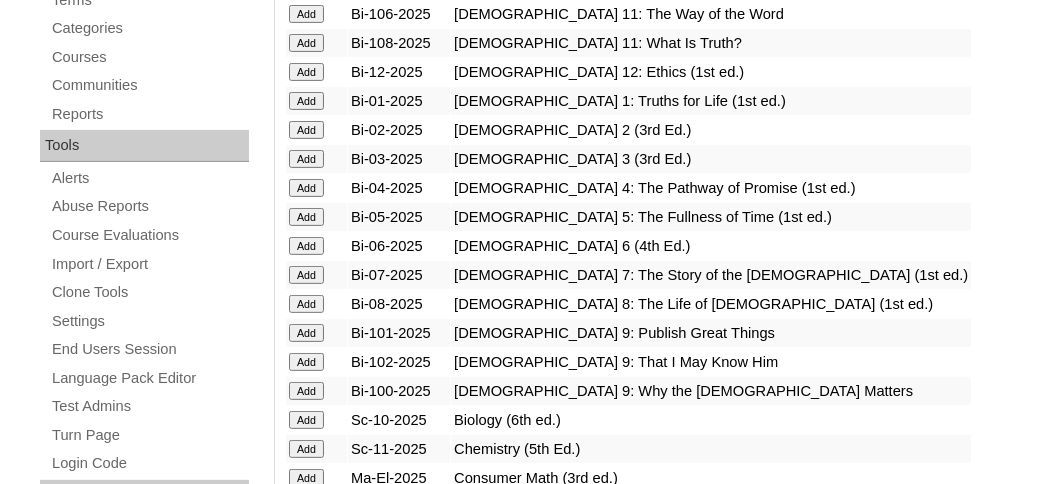 click on "Add" at bounding box center [306, -189] 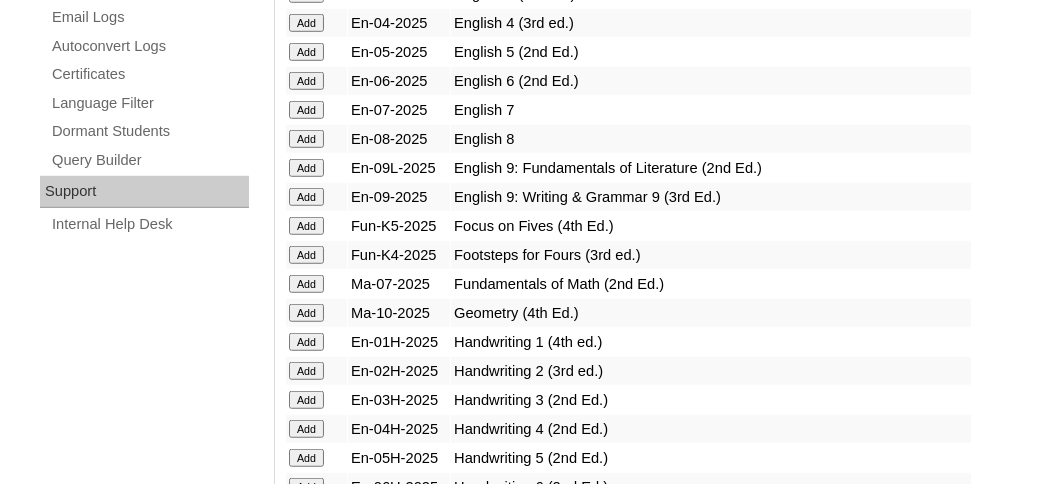scroll, scrollTop: 1499, scrollLeft: 0, axis: vertical 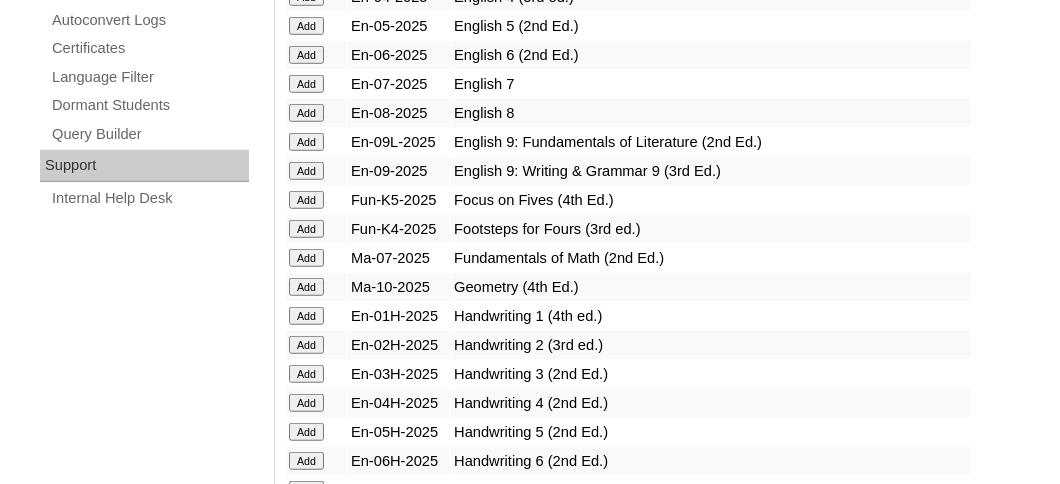 click on "Add" at bounding box center (306, -989) 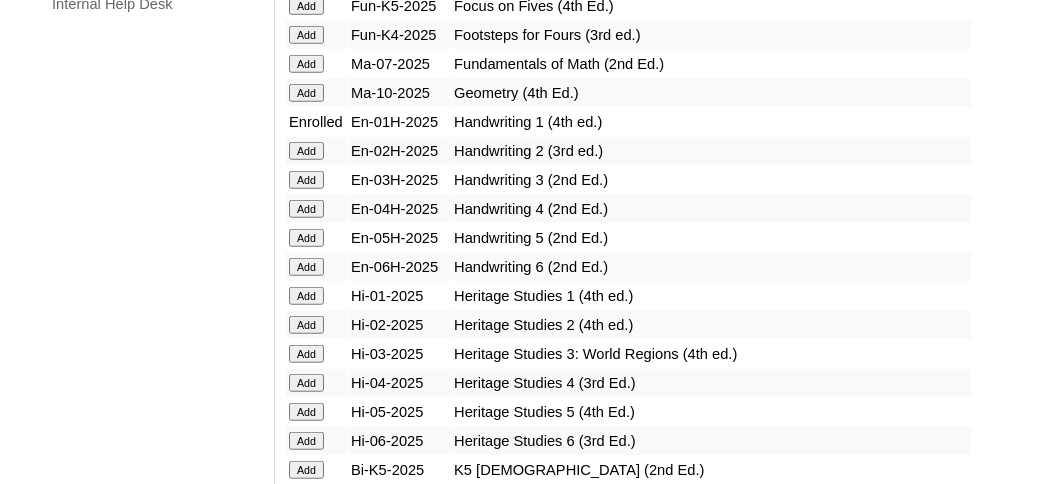 scroll, scrollTop: 1700, scrollLeft: 0, axis: vertical 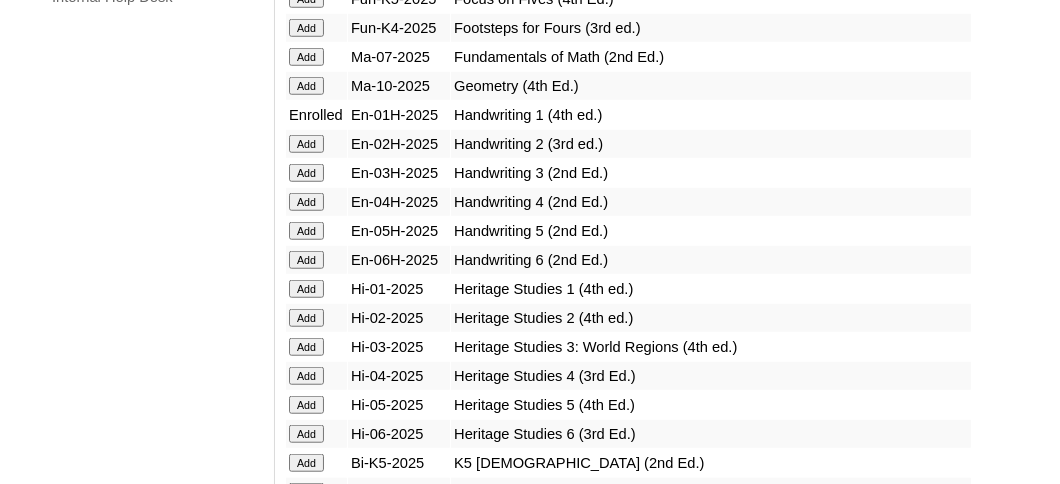click on "Add" at bounding box center [306, -1190] 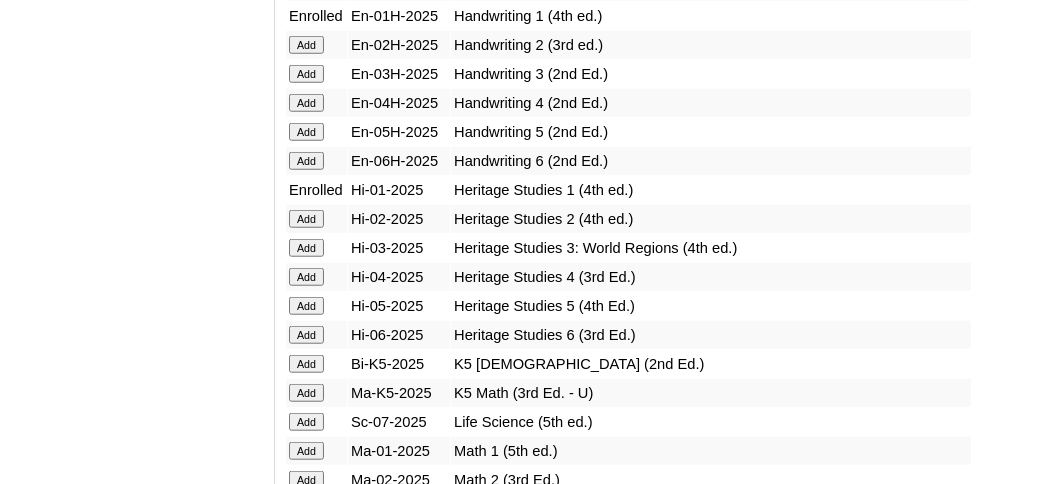 scroll, scrollTop: 2199, scrollLeft: 0, axis: vertical 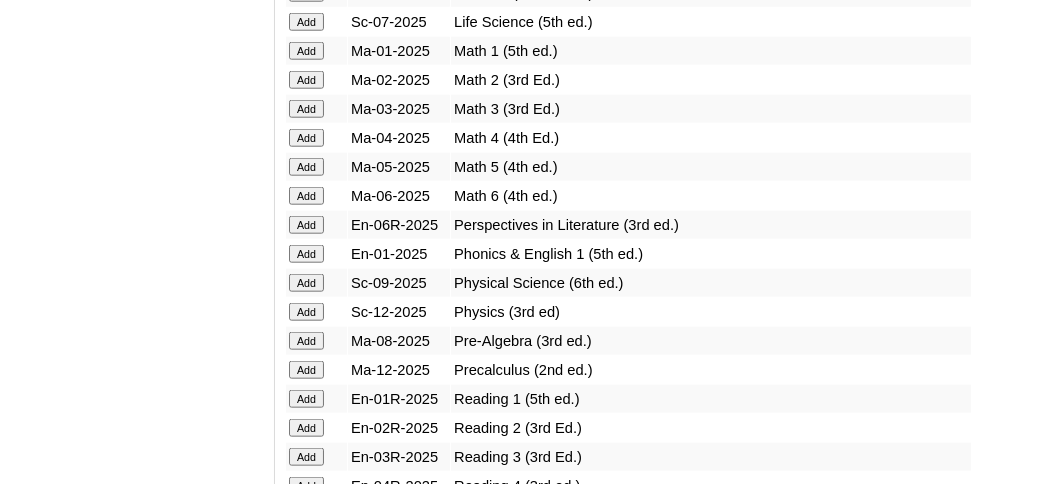 click on "Add" at bounding box center (306, -1689) 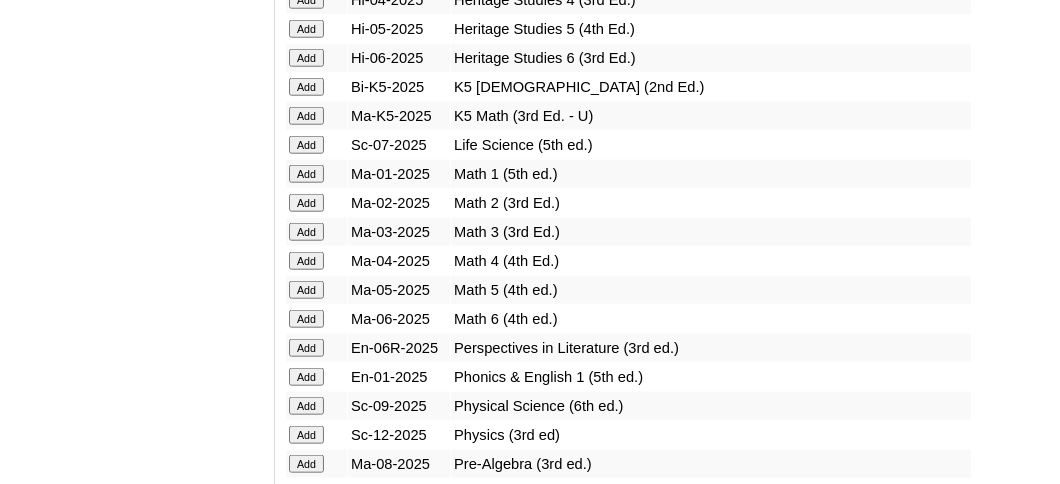 scroll, scrollTop: 2100, scrollLeft: 0, axis: vertical 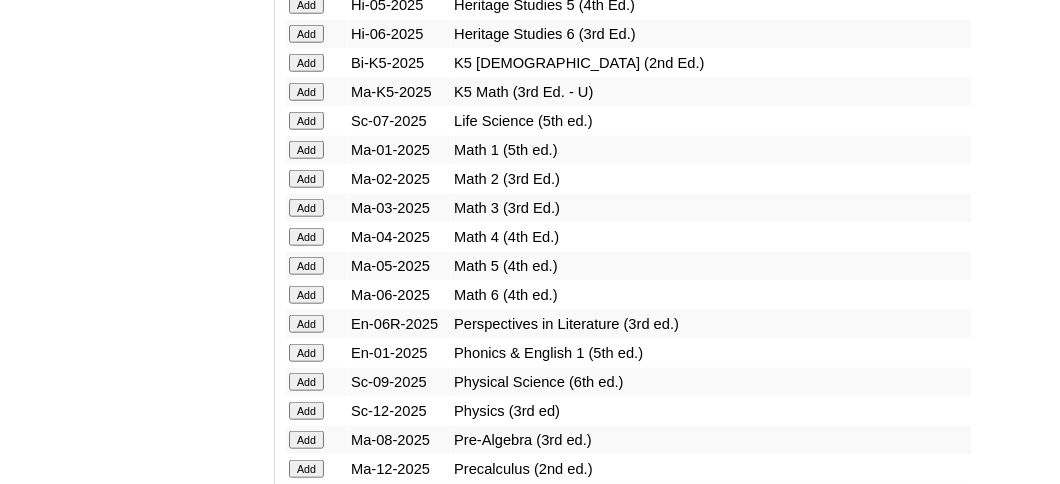 click on "Add" at bounding box center [306, -1590] 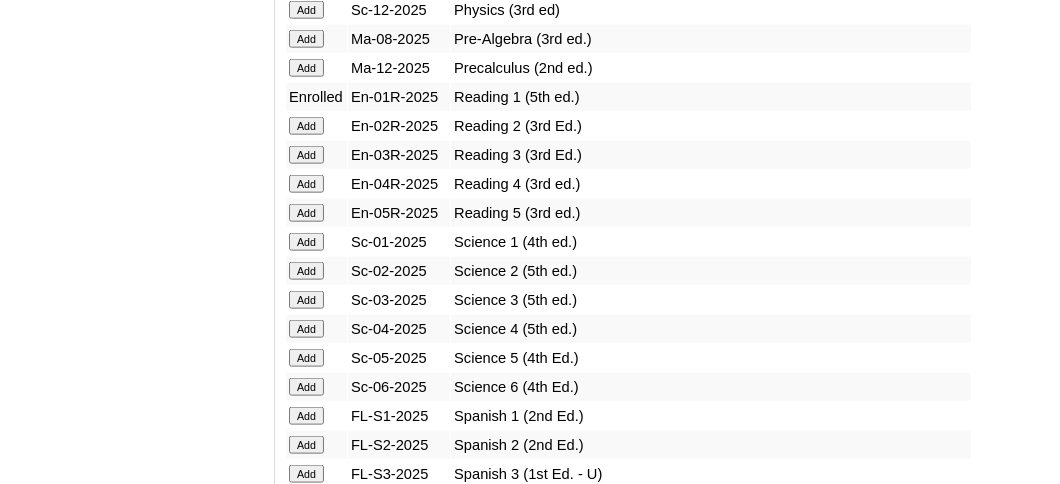 scroll, scrollTop: 2599, scrollLeft: 0, axis: vertical 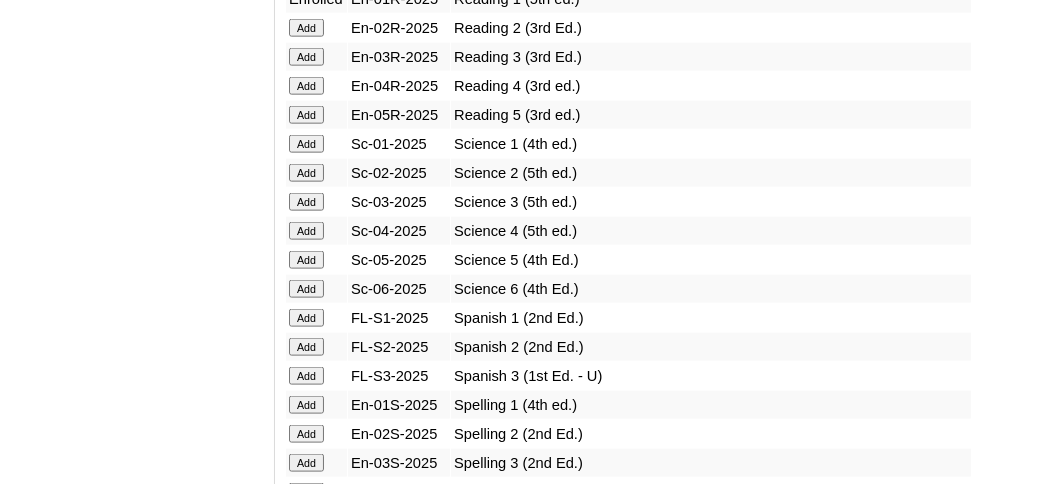 click on "Add" at bounding box center (306, -2089) 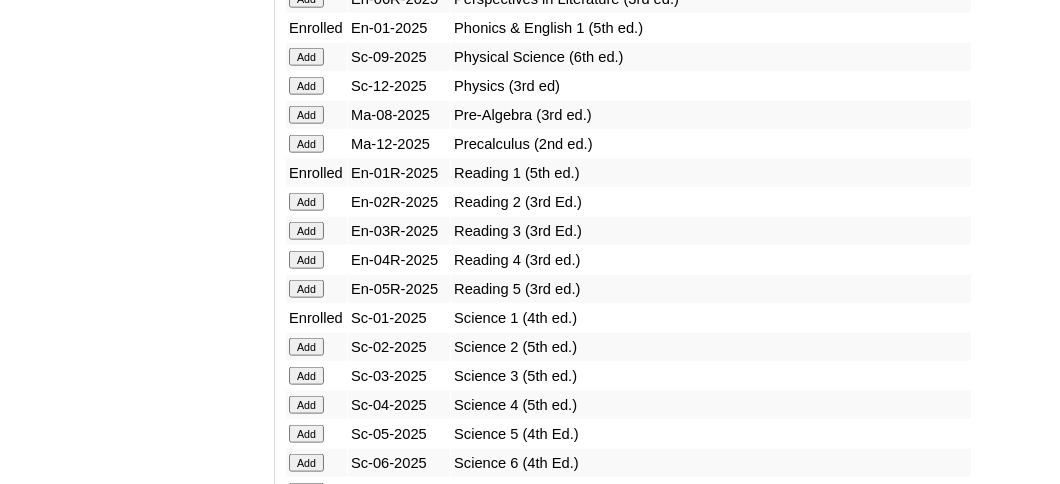 scroll, scrollTop: 2699, scrollLeft: 0, axis: vertical 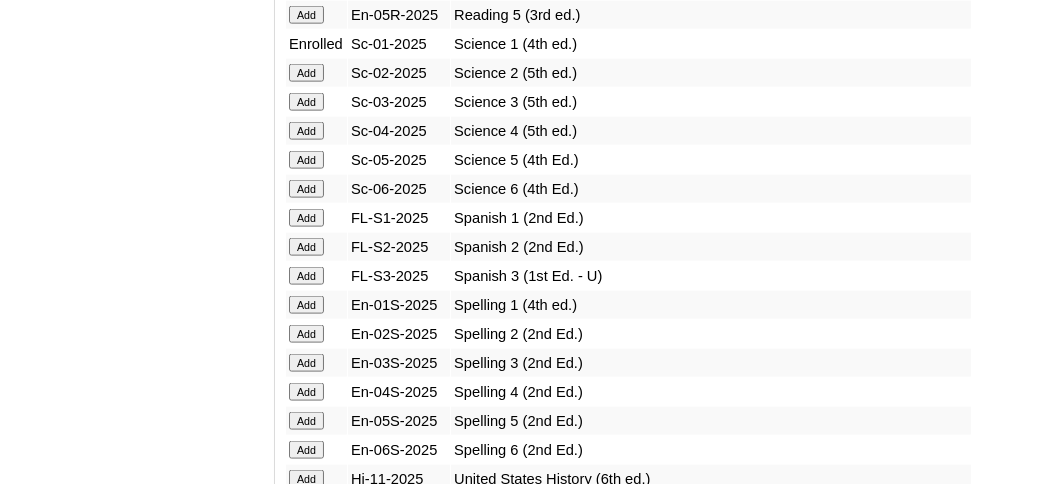 click on "Add" at bounding box center [306, -2189] 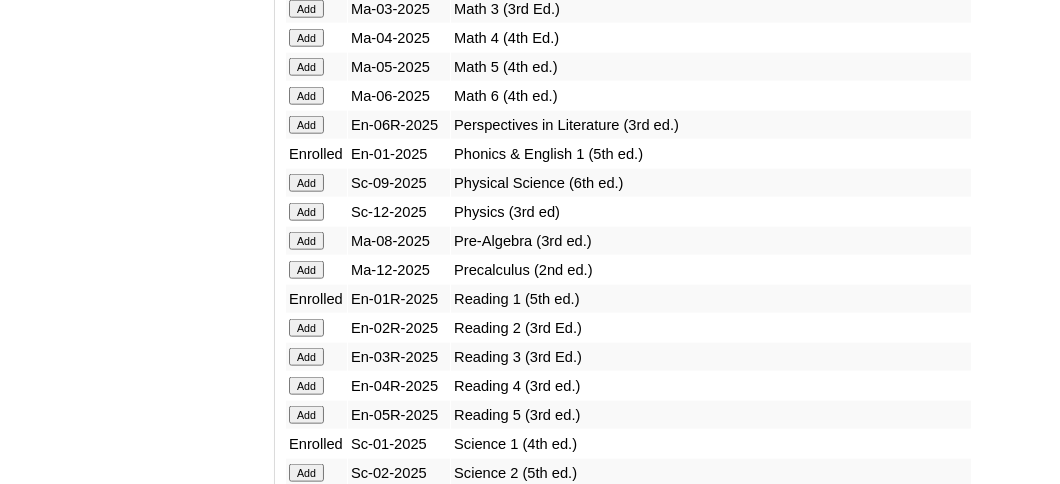 scroll, scrollTop: 2100, scrollLeft: 0, axis: vertical 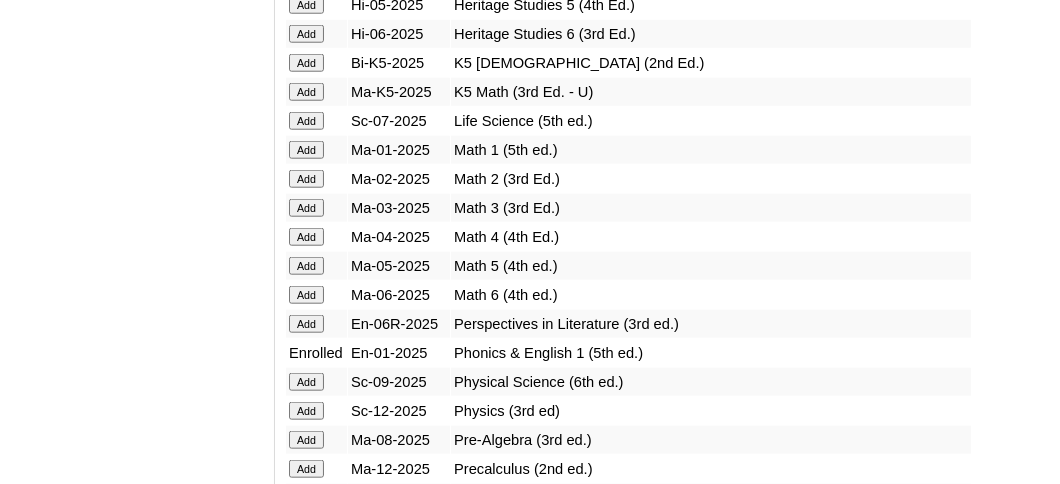 click on "Add" at bounding box center (306, -1590) 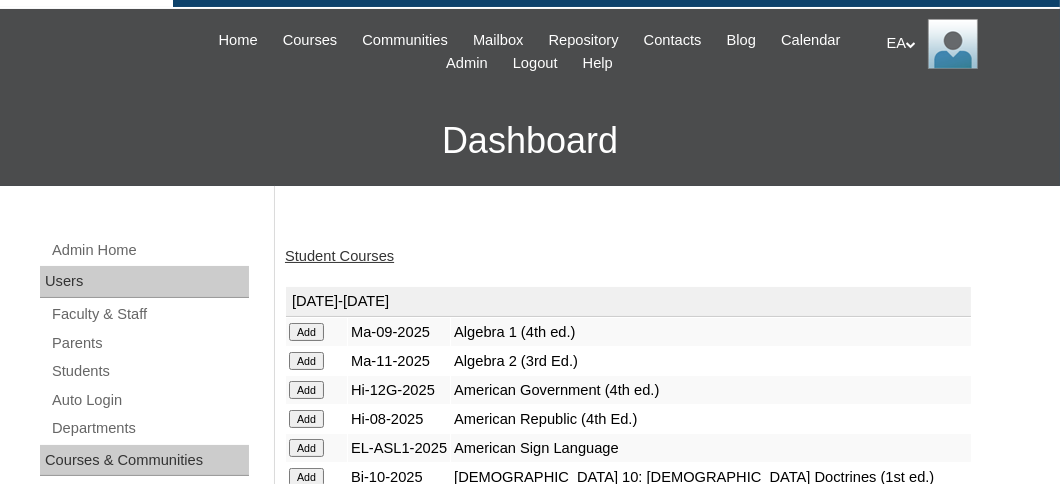 scroll, scrollTop: 0, scrollLeft: 0, axis: both 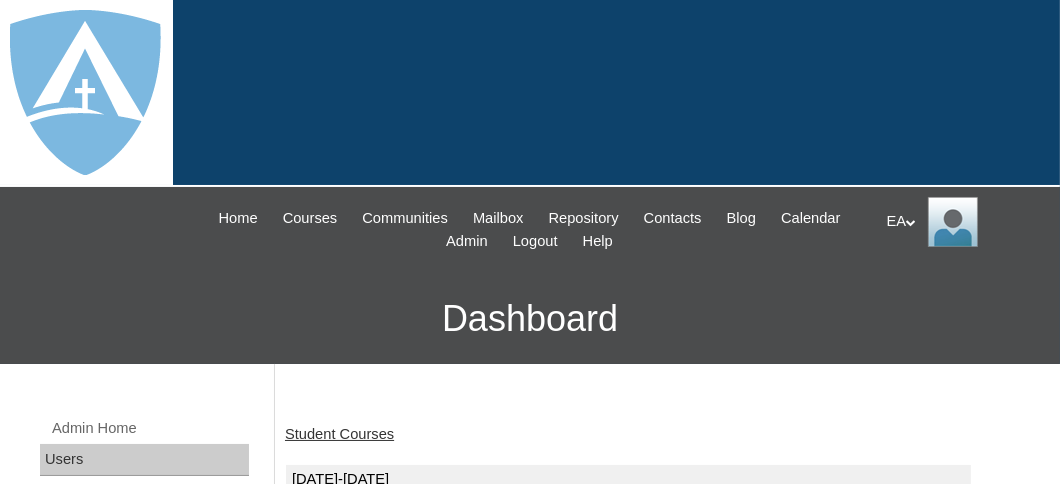 click on "Student Courses" at bounding box center [339, 434] 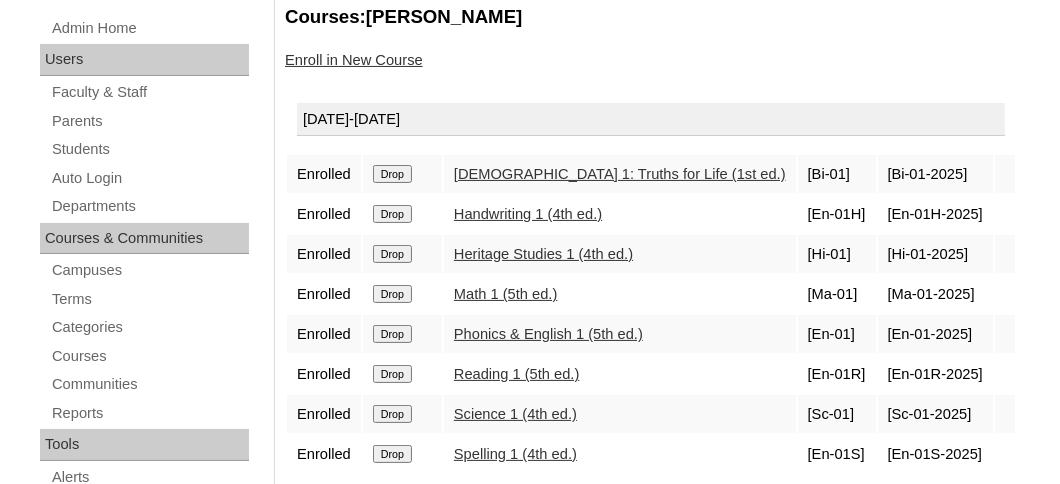scroll, scrollTop: 599, scrollLeft: 0, axis: vertical 